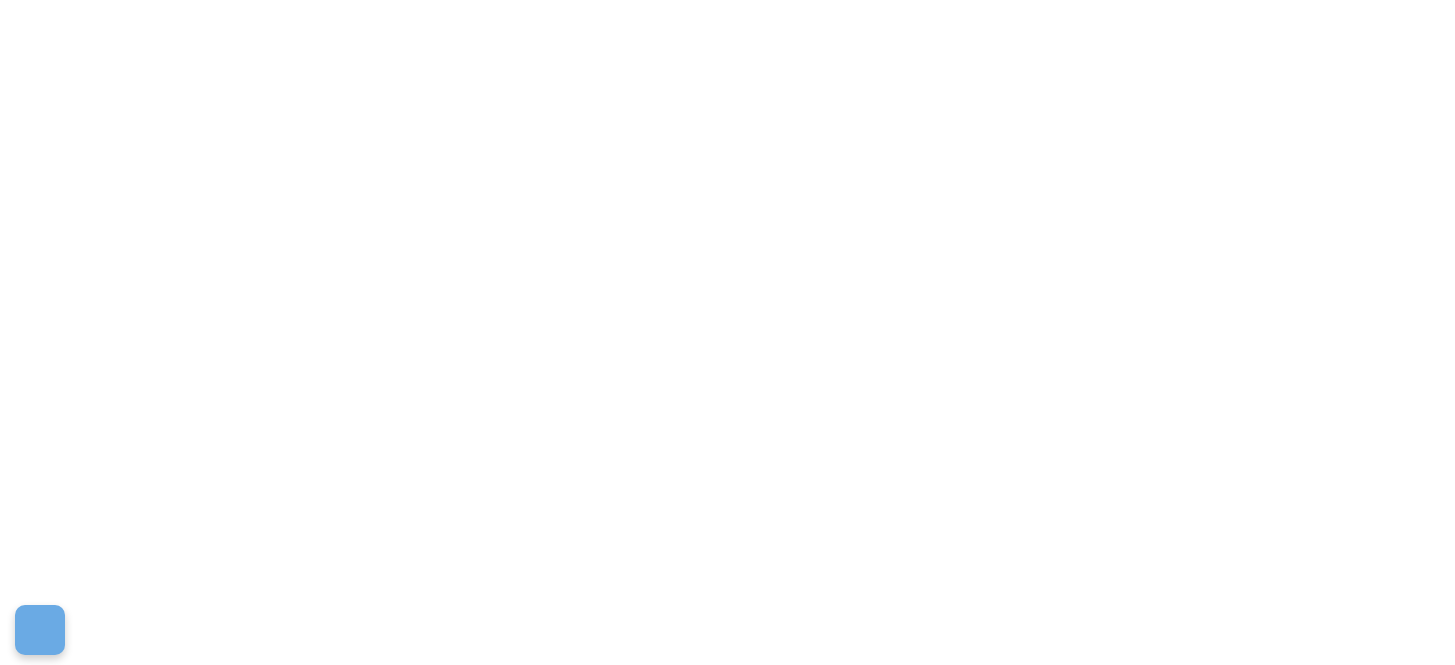 scroll, scrollTop: 0, scrollLeft: 0, axis: both 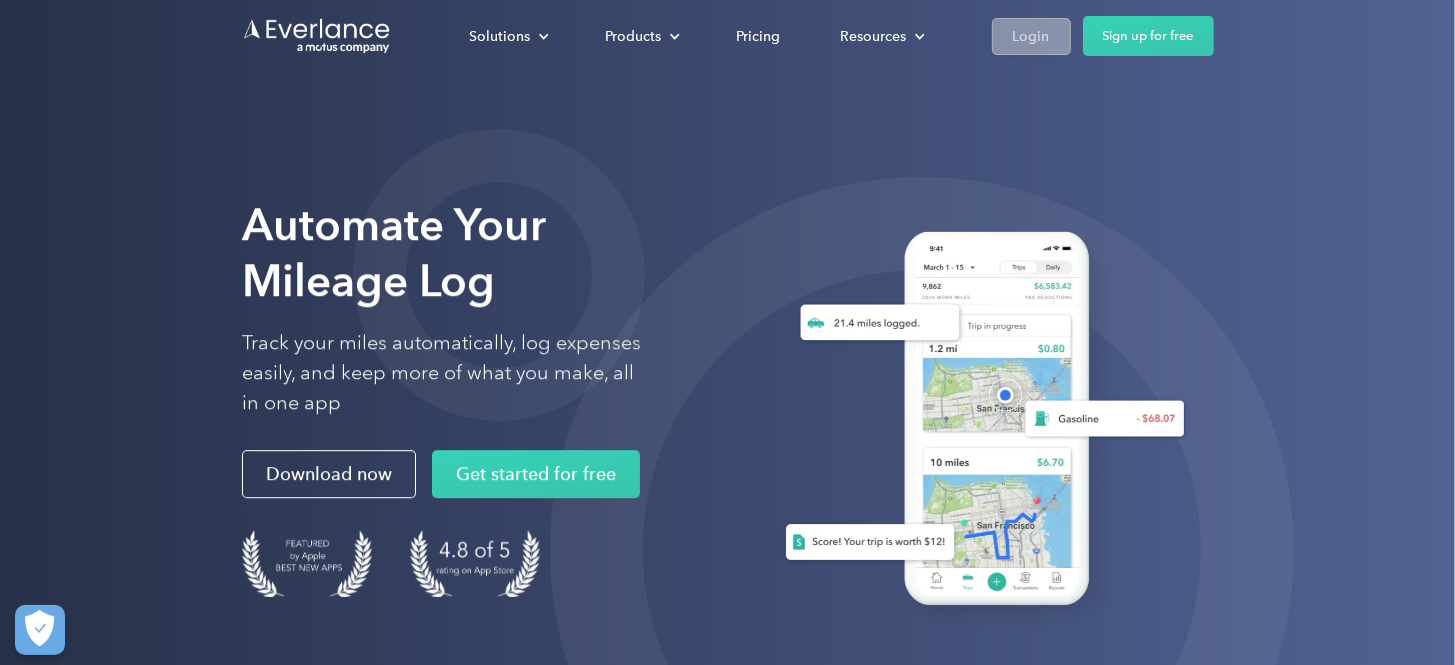 click on "Login" at bounding box center [1031, 36] 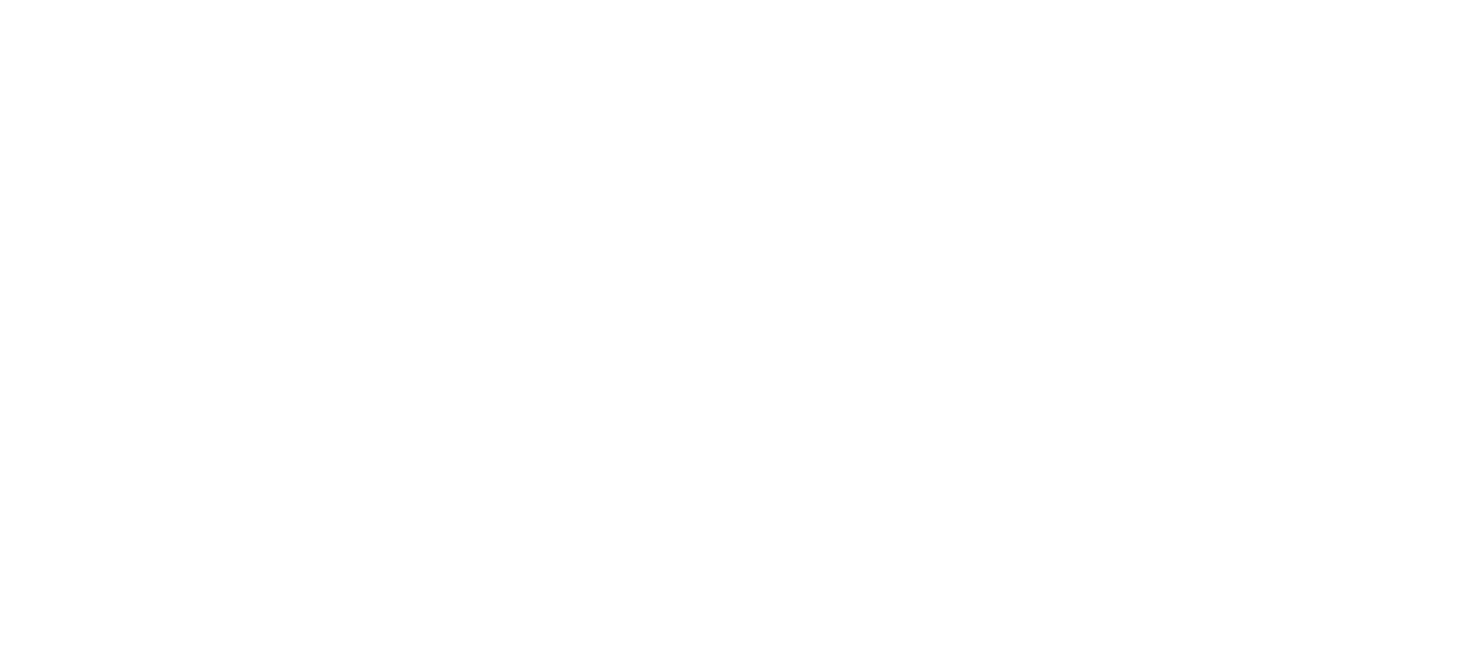 scroll, scrollTop: 0, scrollLeft: 0, axis: both 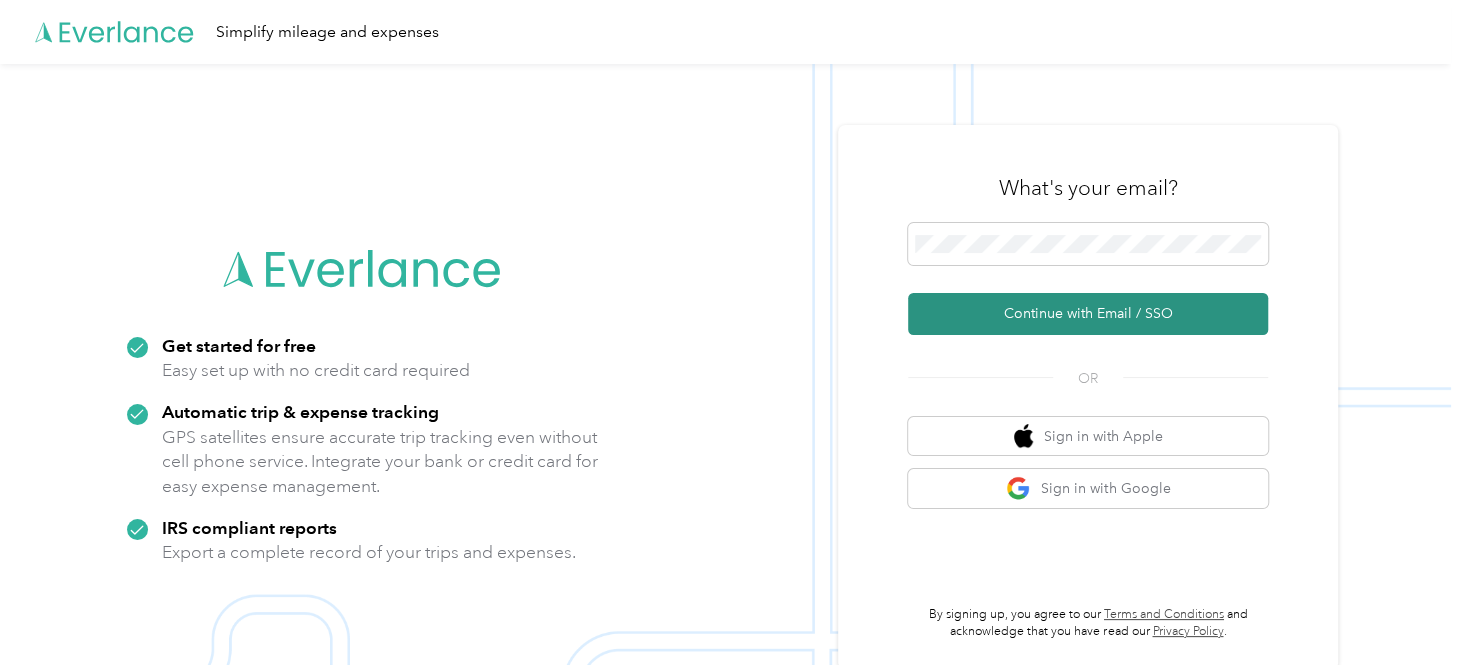 click on "Continue with Email / SSO" at bounding box center [1088, 314] 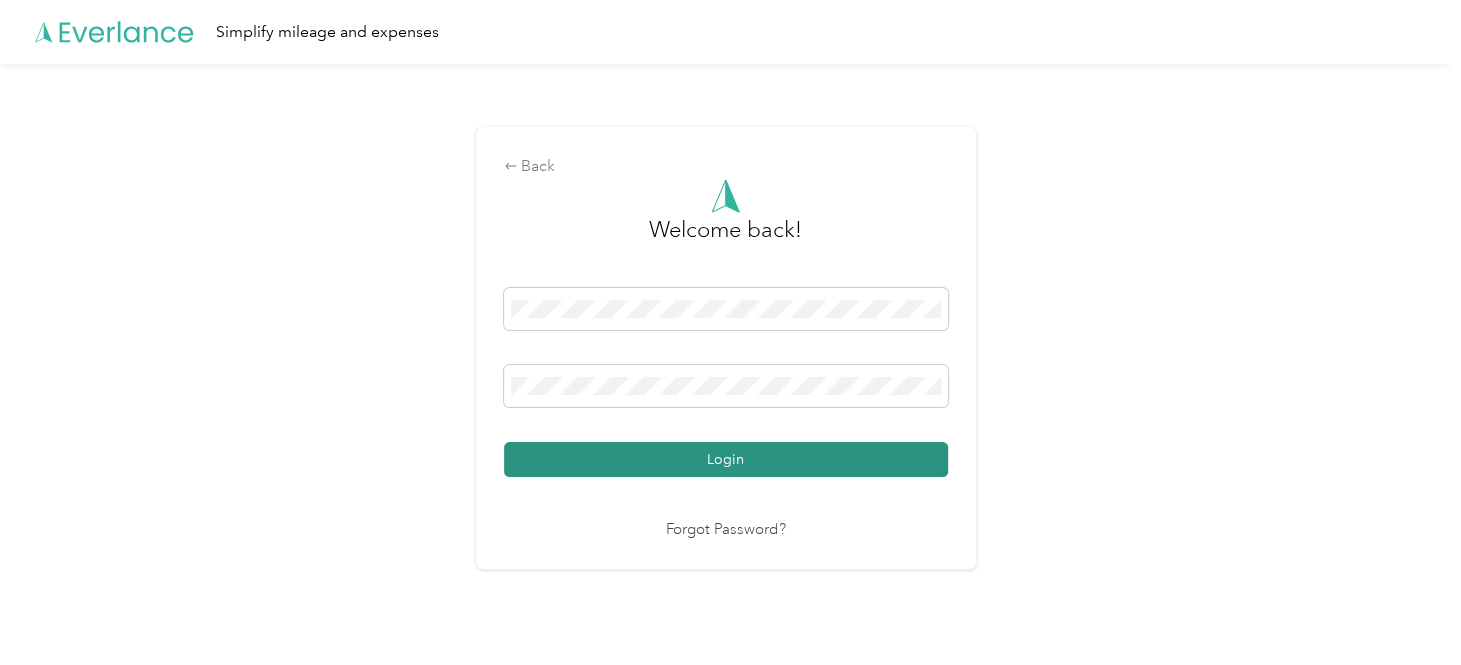 click on "Login" at bounding box center (726, 459) 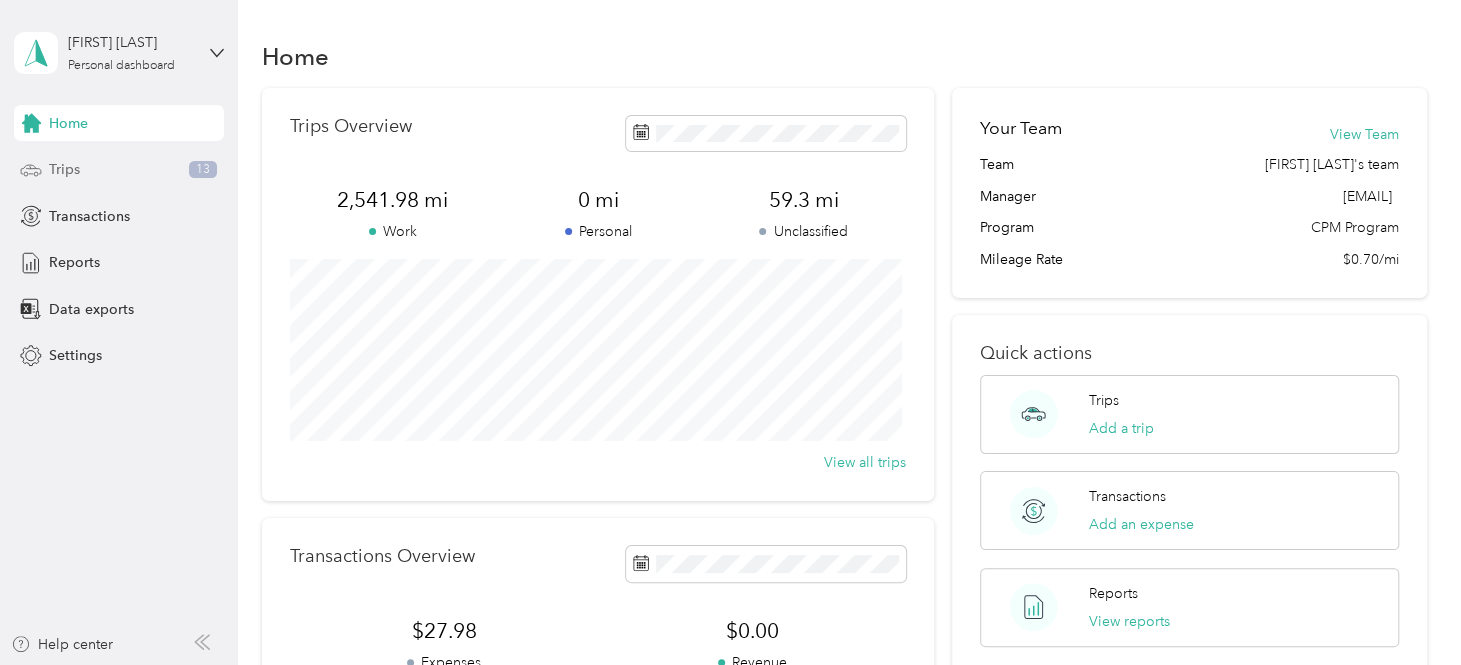 click on "Trips 13" at bounding box center (119, 170) 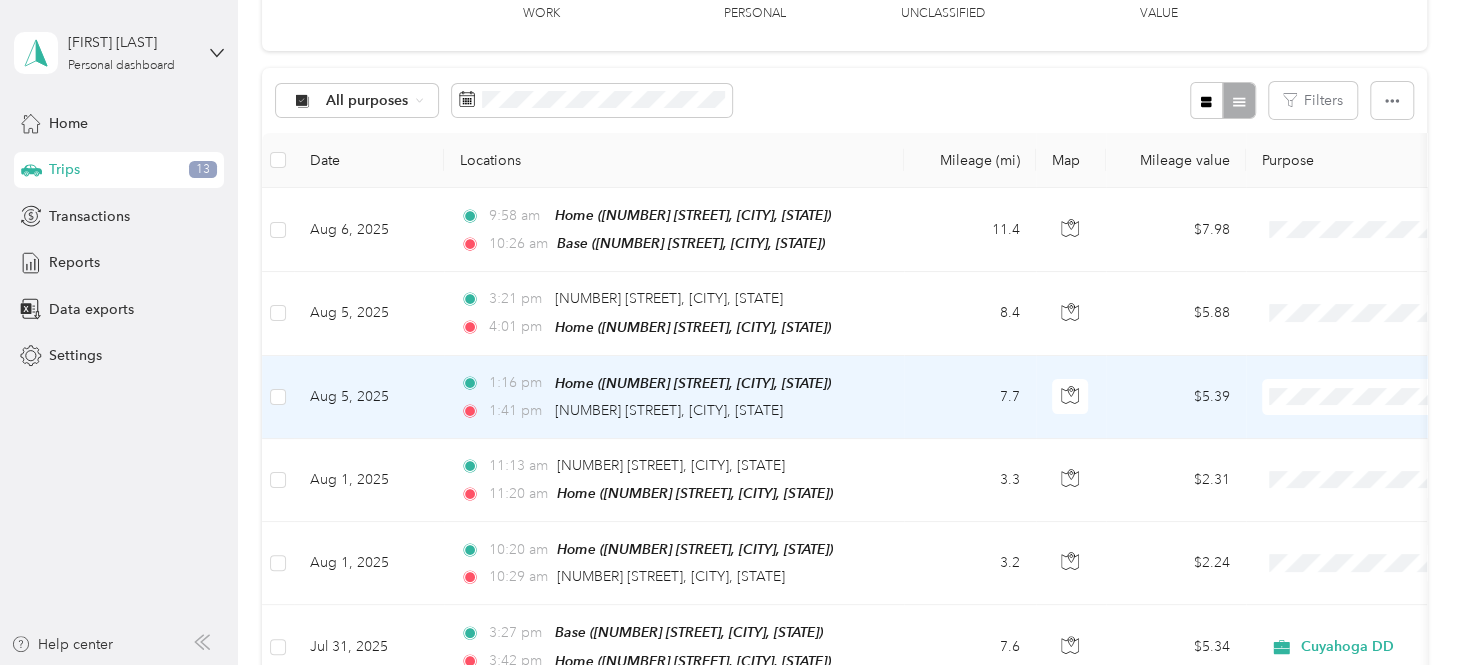 scroll, scrollTop: 150, scrollLeft: 0, axis: vertical 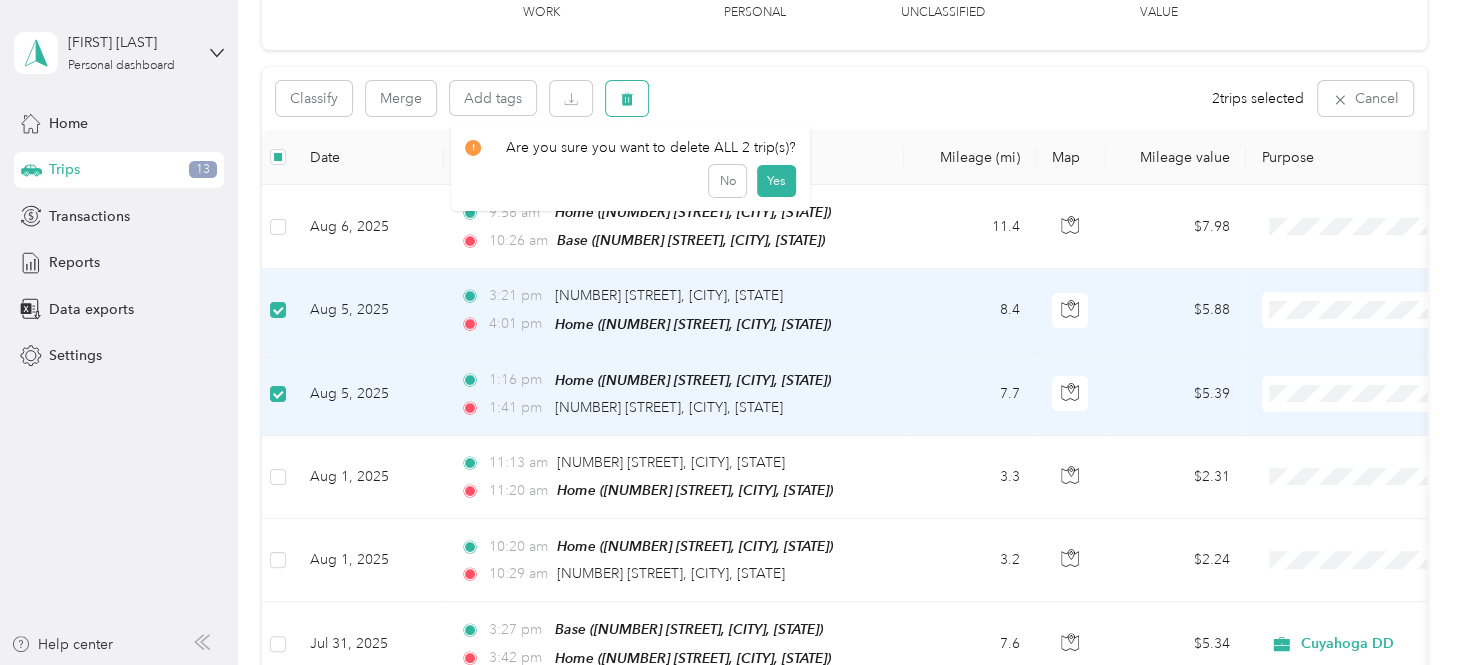 click 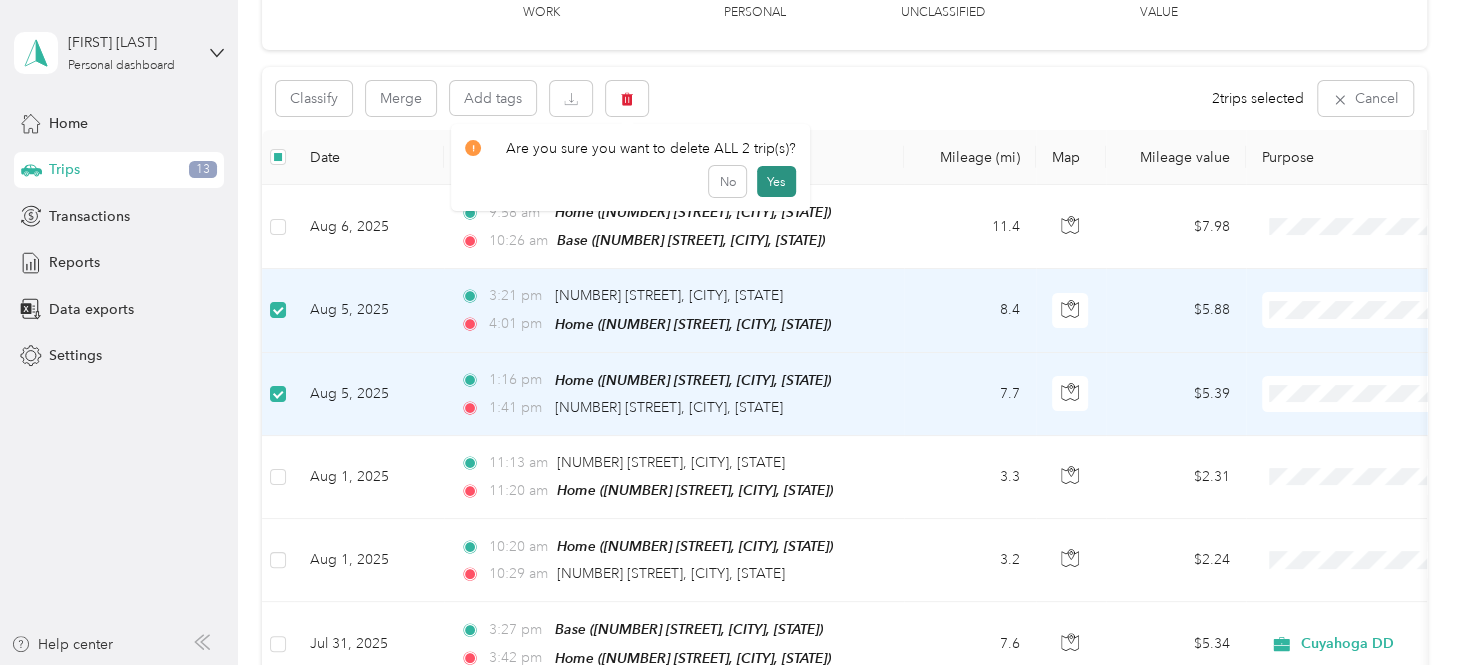 click on "Yes" at bounding box center (776, 182) 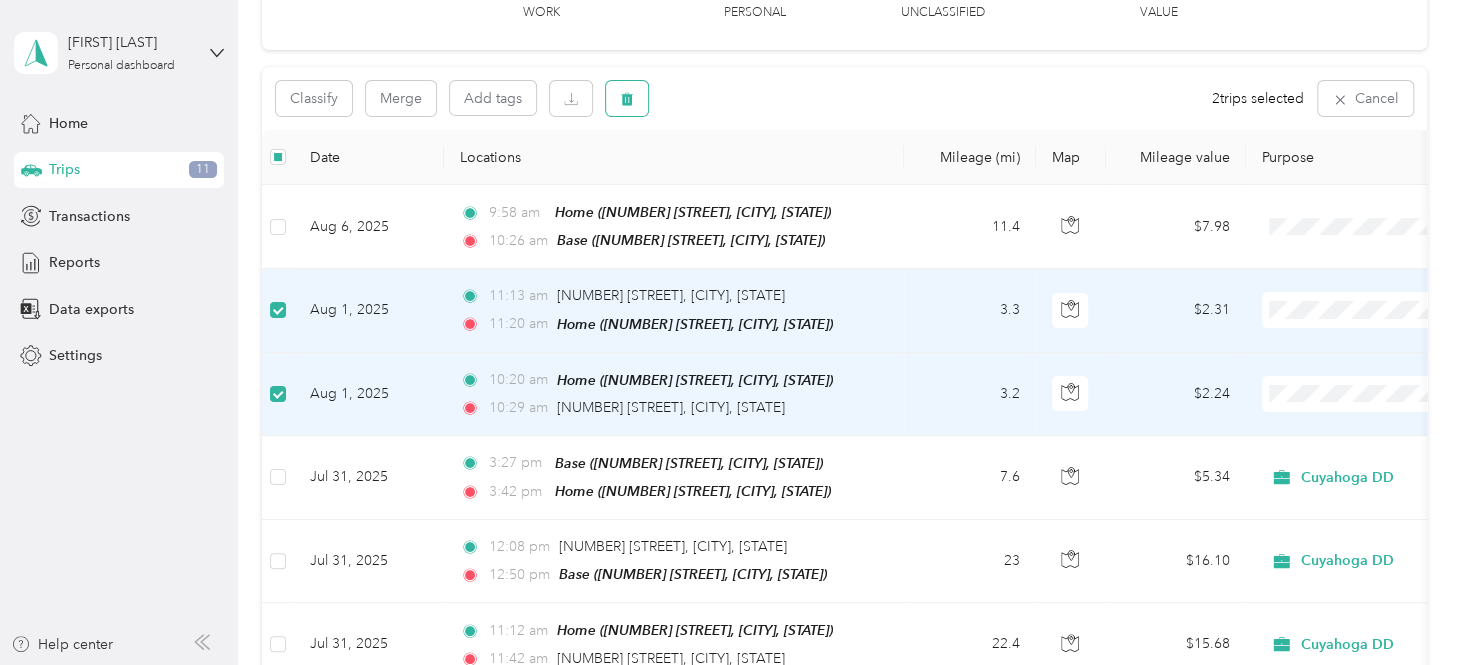 click at bounding box center [627, 98] 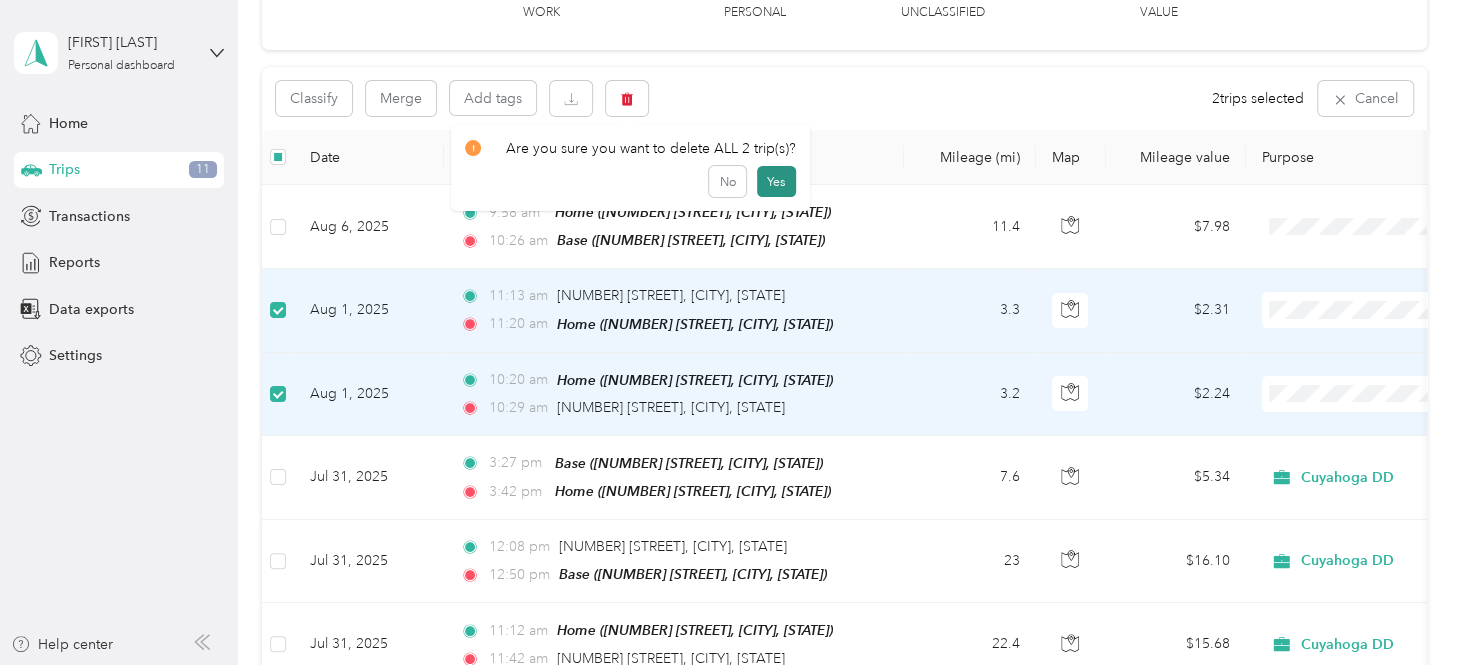 click on "Yes" at bounding box center [776, 182] 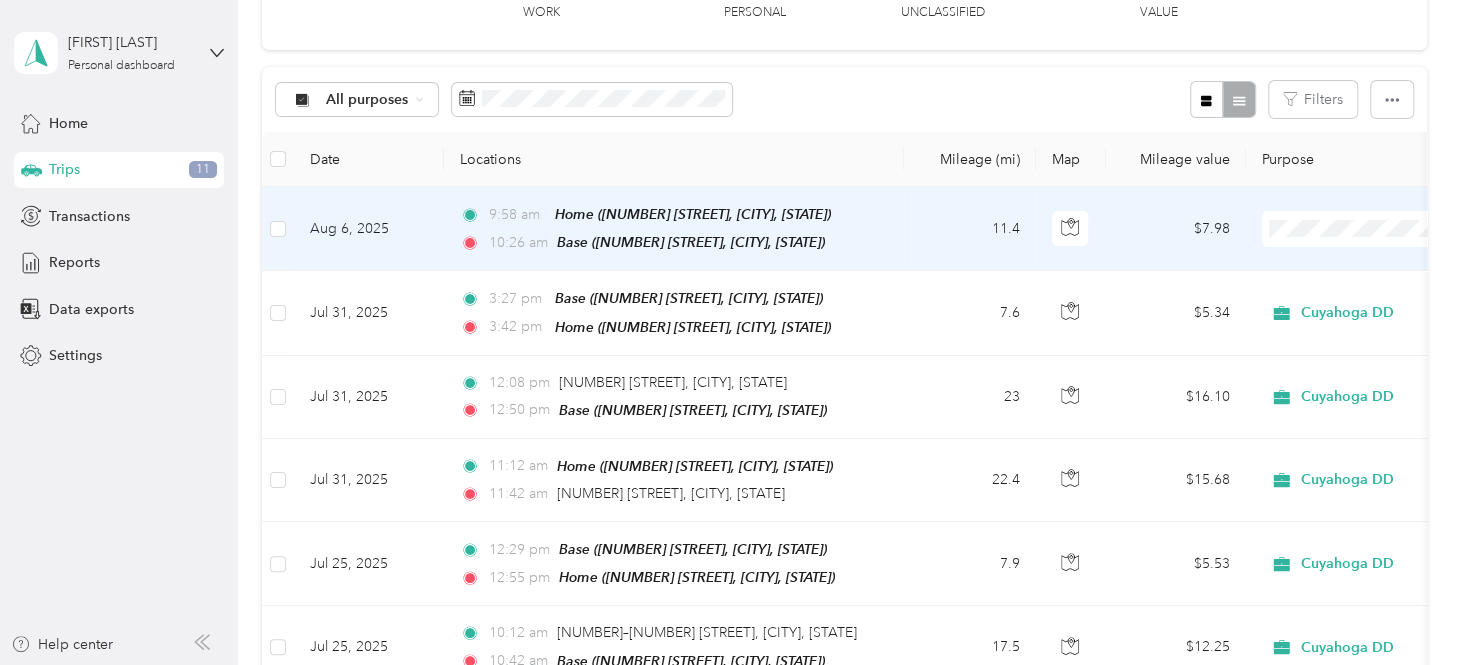 click on "Cuyahoga DD" at bounding box center (1337, 264) 